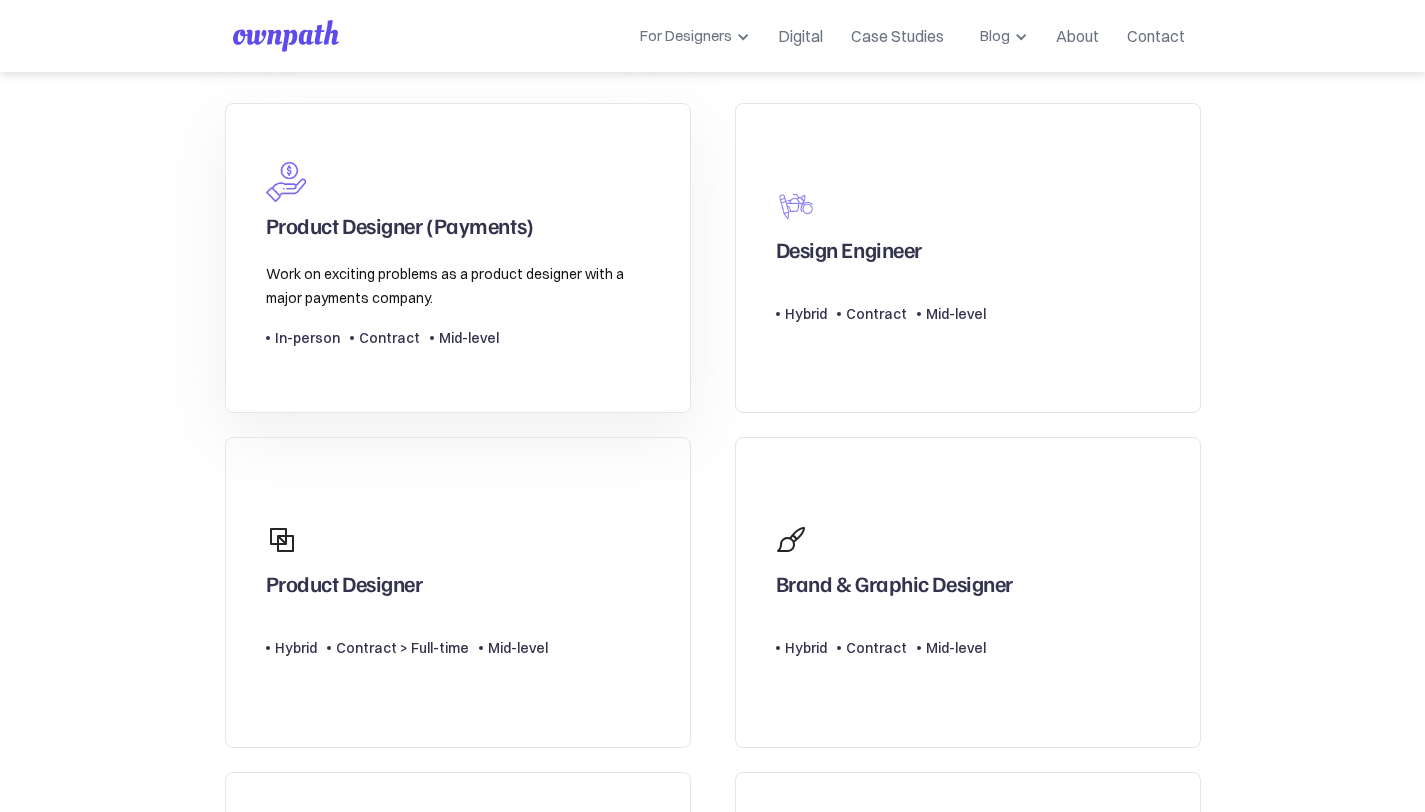 scroll, scrollTop: 200, scrollLeft: 0, axis: vertical 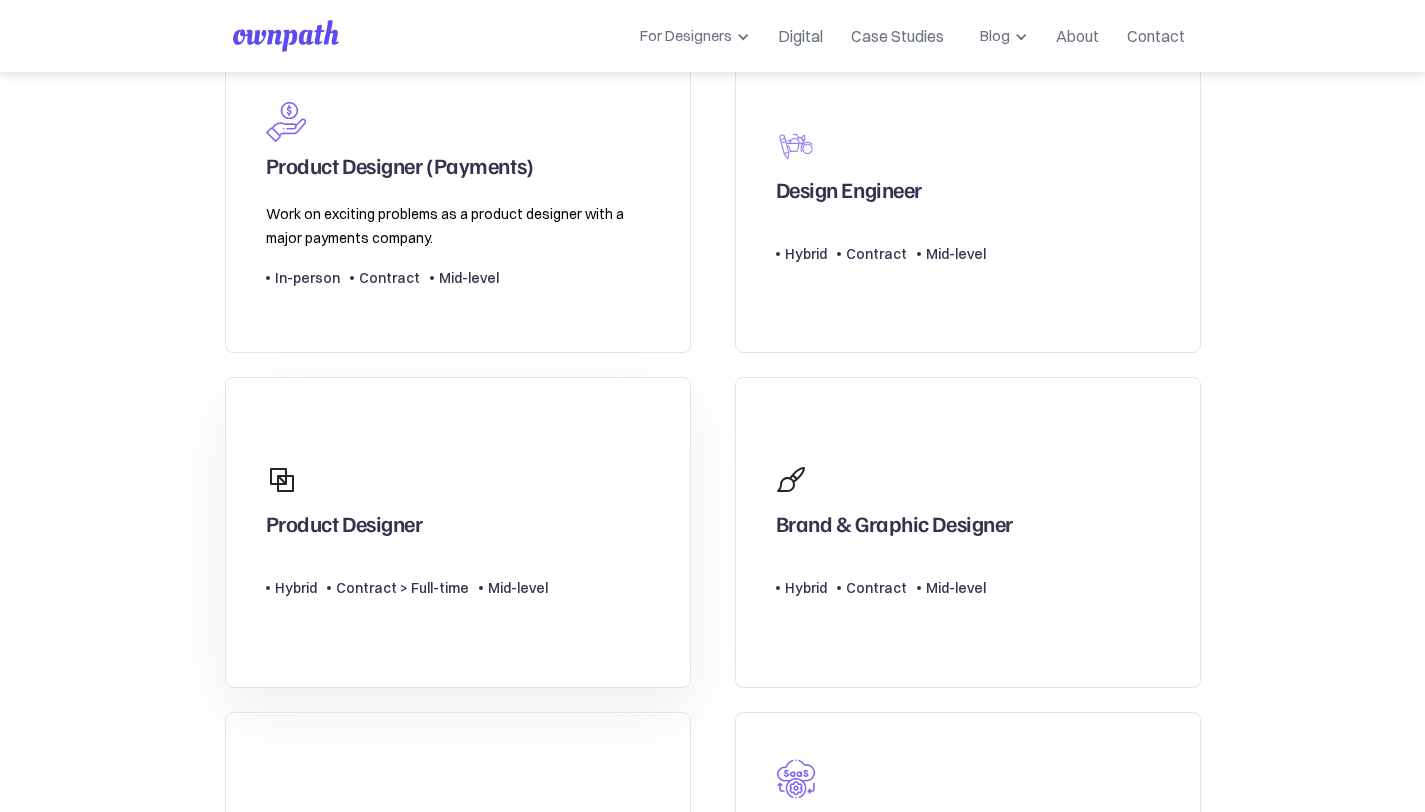 click on "Product Designer" at bounding box center (407, 498) 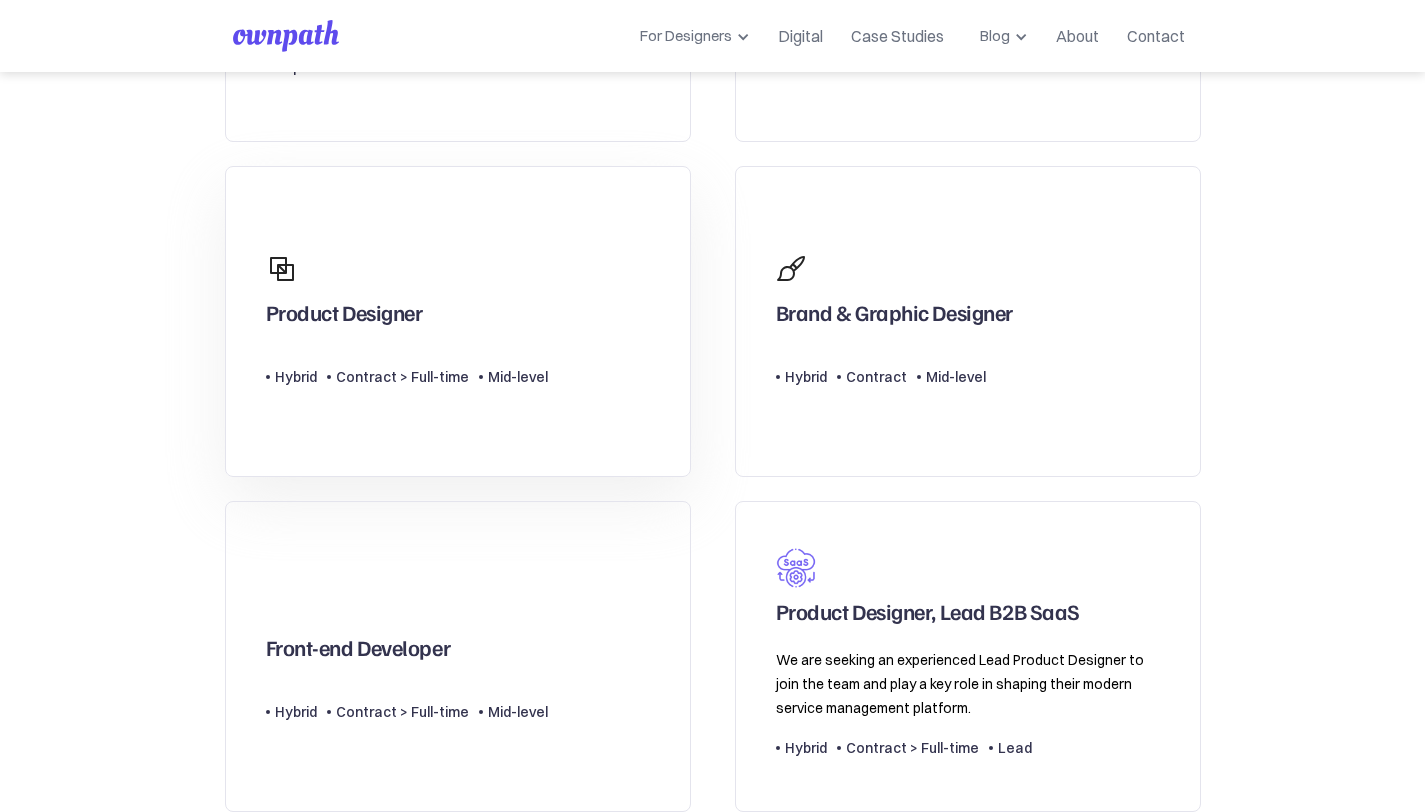 scroll, scrollTop: 500, scrollLeft: 0, axis: vertical 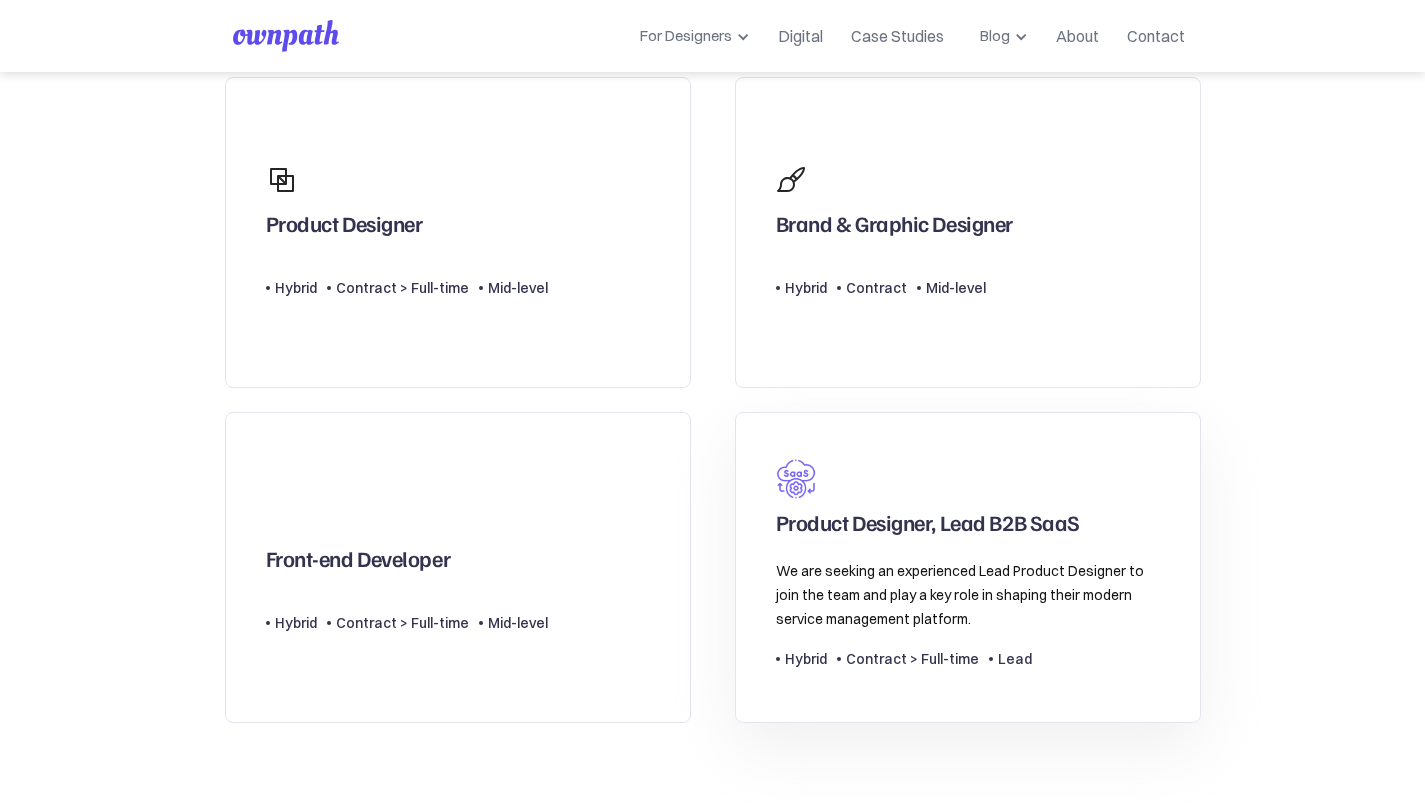 click on "Product Designer, Lead B2B SaaS" at bounding box center [928, 527] 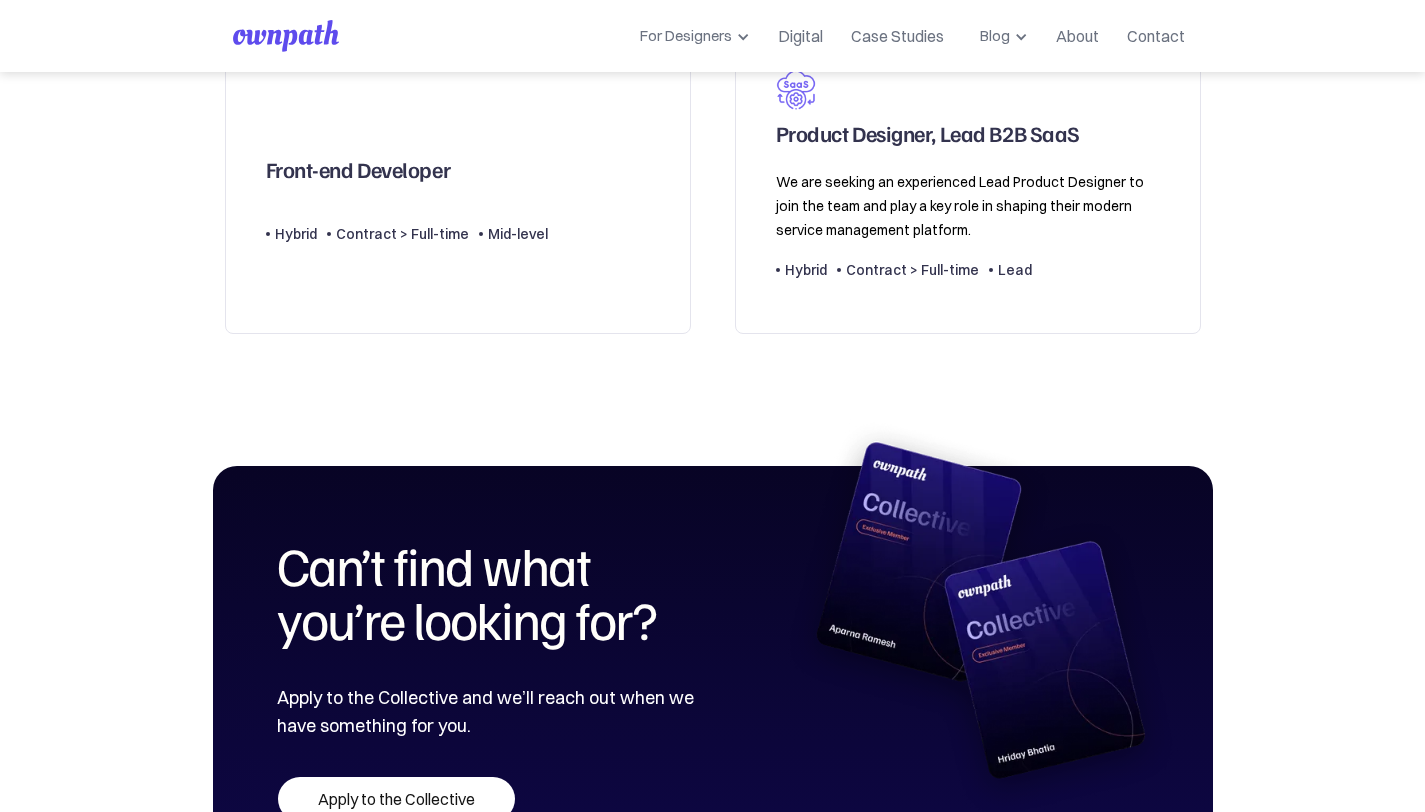 scroll, scrollTop: 900, scrollLeft: 0, axis: vertical 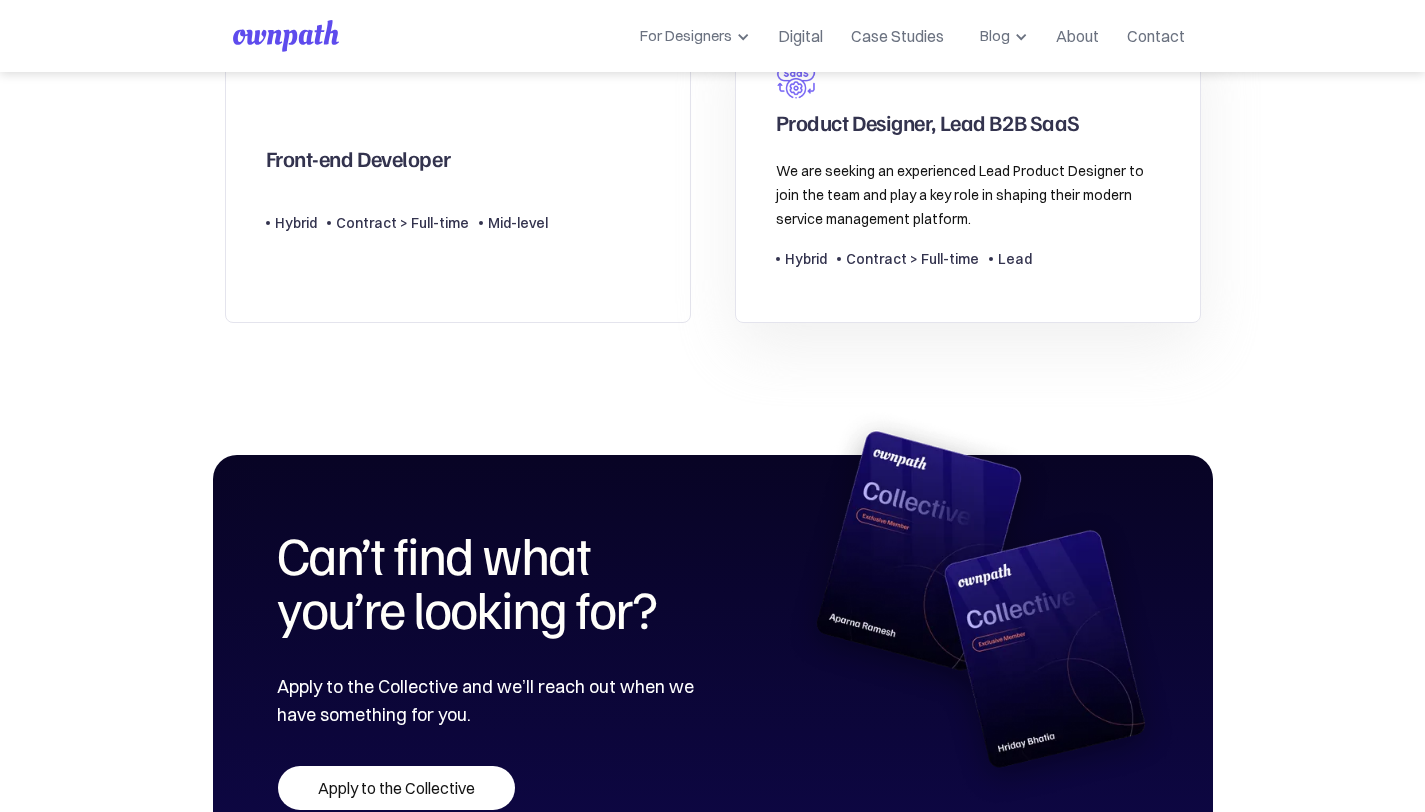 click on "We are seeking an experienced Lead Product Designer to join the team and play a key role in shaping their modern service management platform." at bounding box center (968, 195) 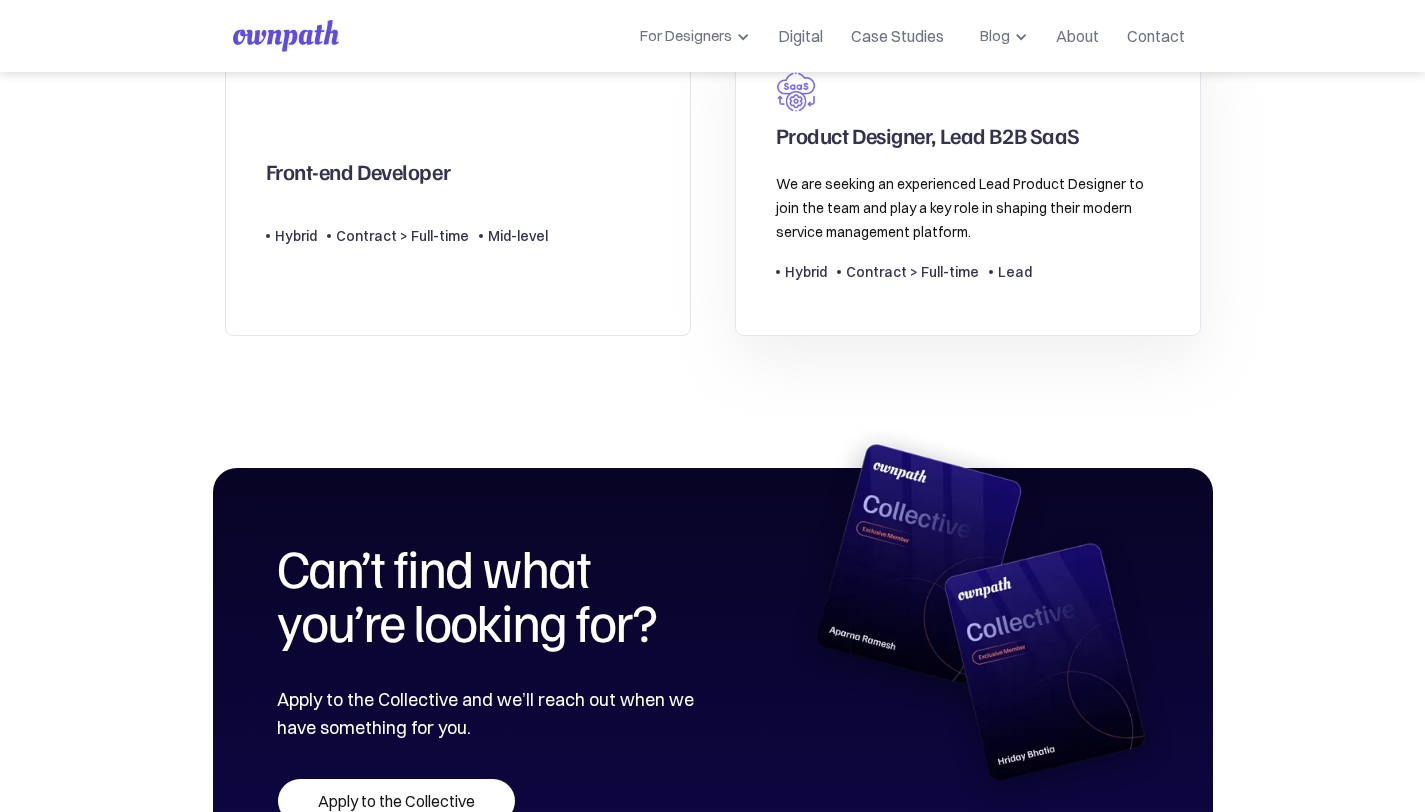 scroll, scrollTop: 700, scrollLeft: 0, axis: vertical 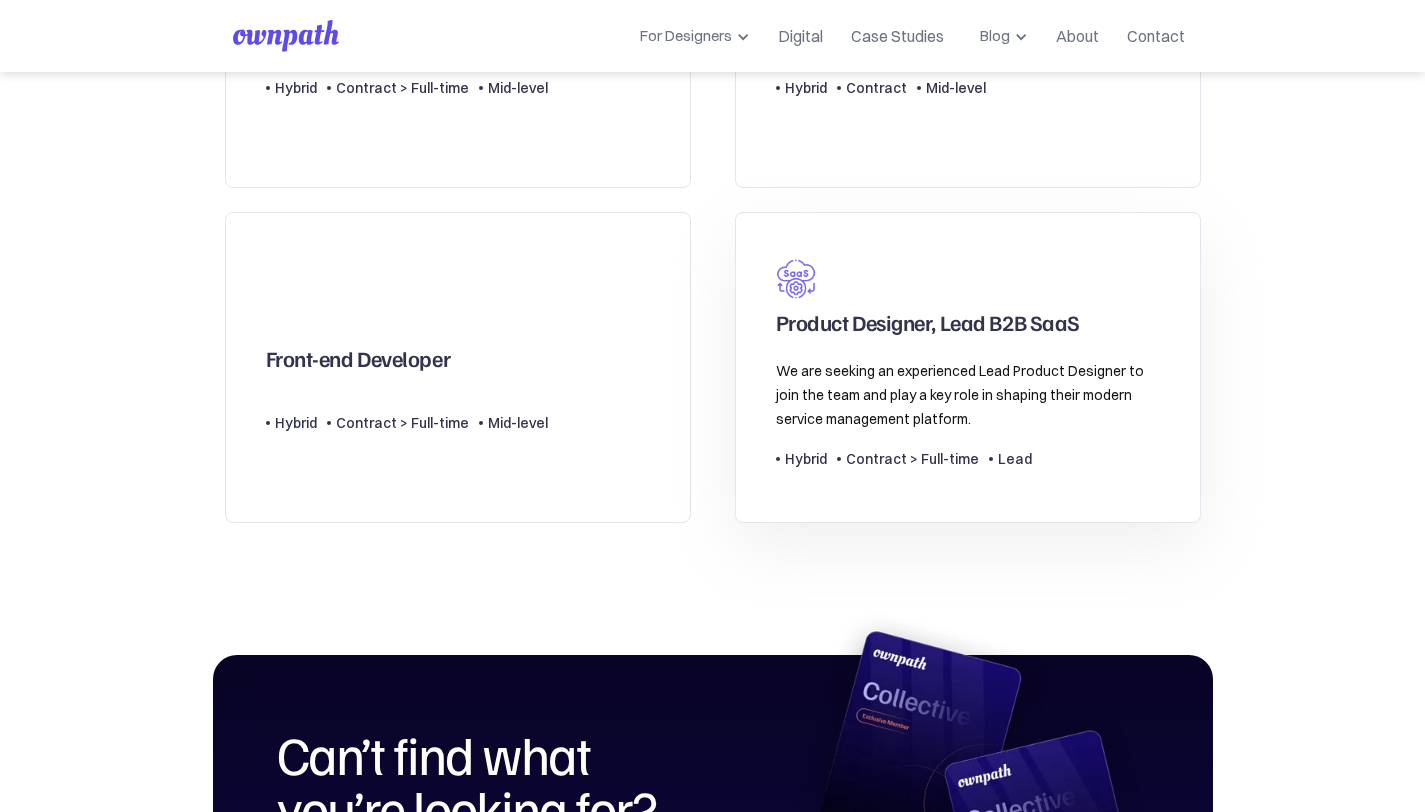 click on "Product Designer, Lead B2B SaaS We are seeking an experienced Lead Product Designer to join the team and play a key role in shaping their modern service management platform. Type Level Hybrid Contract > Full-time Lead" at bounding box center [968, 367] 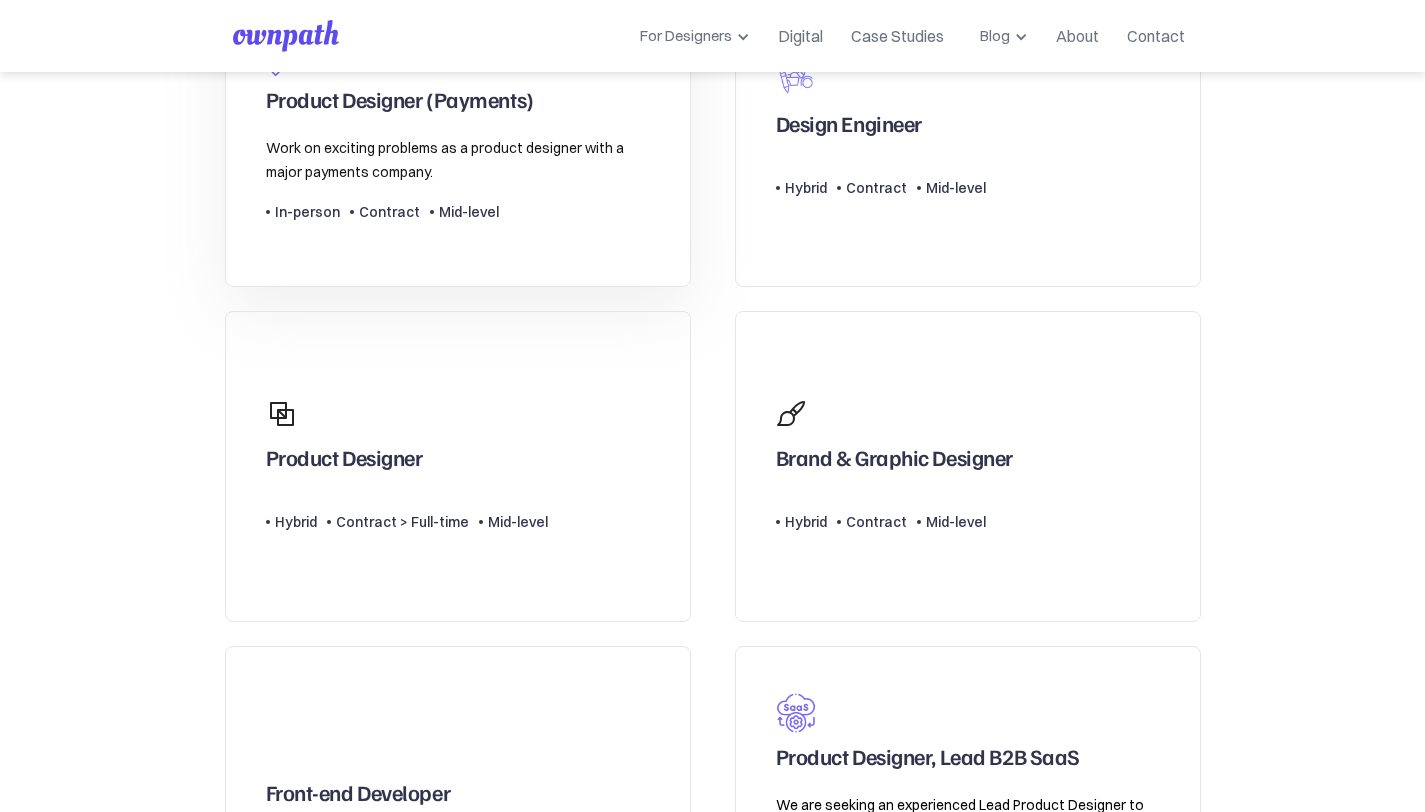 scroll, scrollTop: 200, scrollLeft: 0, axis: vertical 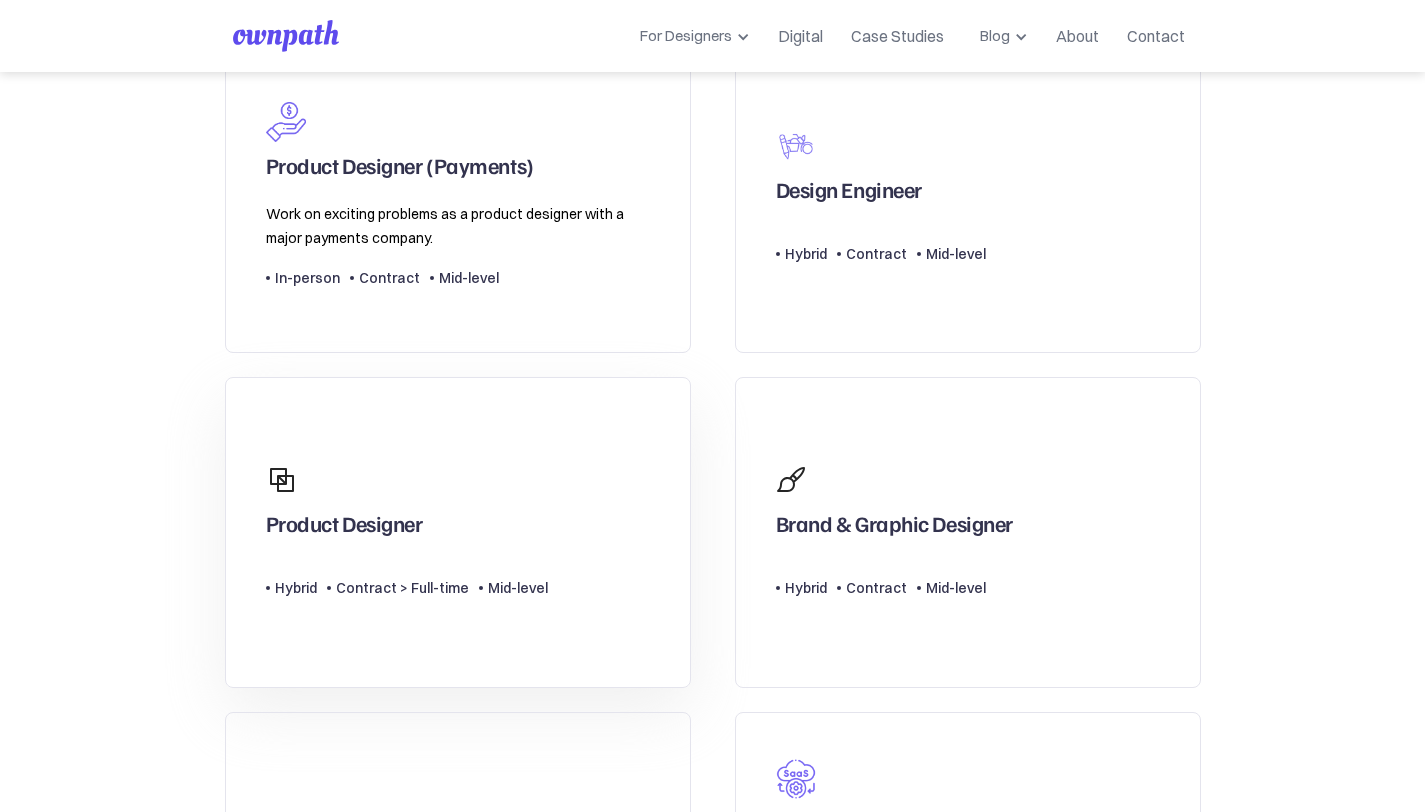 click on "Product Designer Type Level Hybrid Contract > Full-time Mid-level" at bounding box center [458, 532] 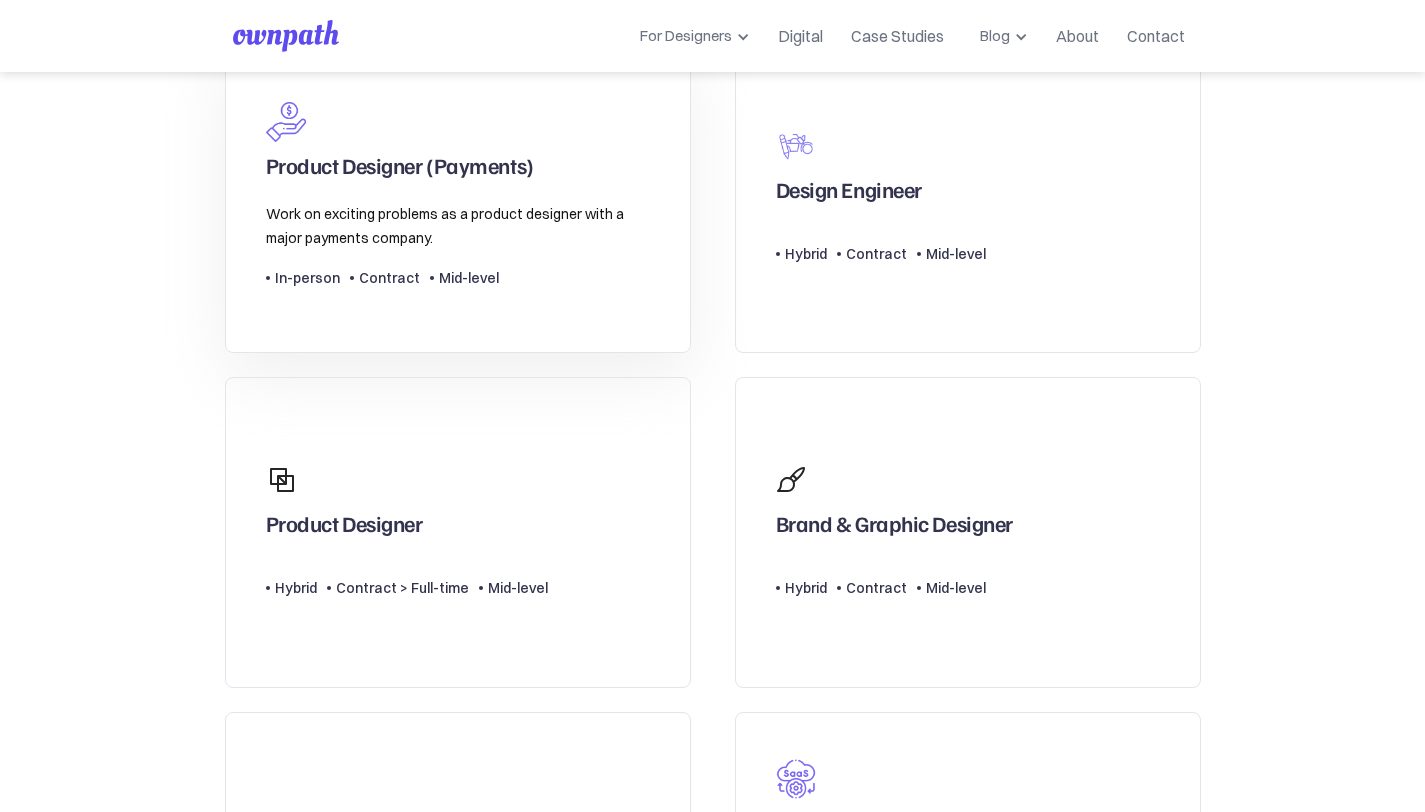click on "Mid-level" at bounding box center [464, 278] 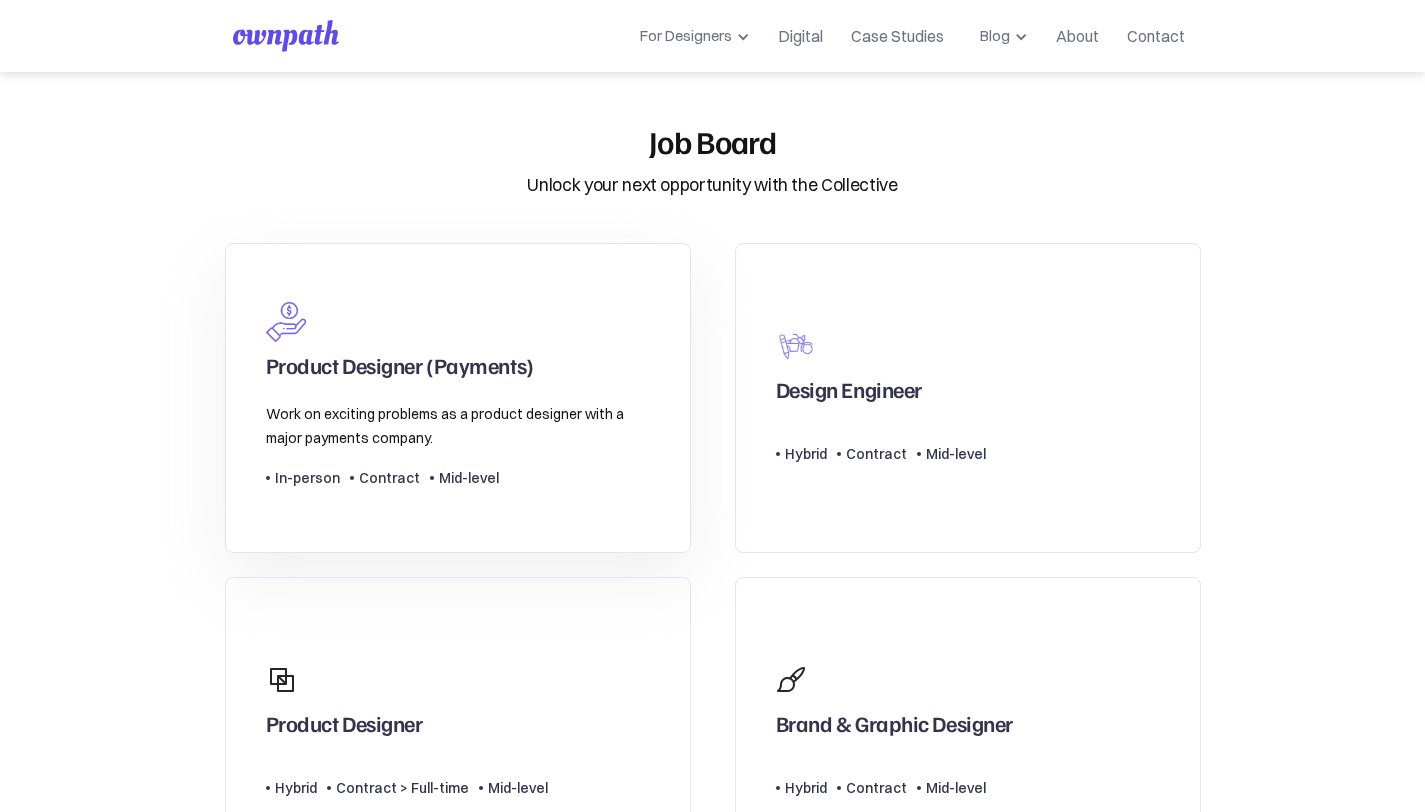 click on "Work on exciting problems as a product designer with a major payments company." at bounding box center (458, 426) 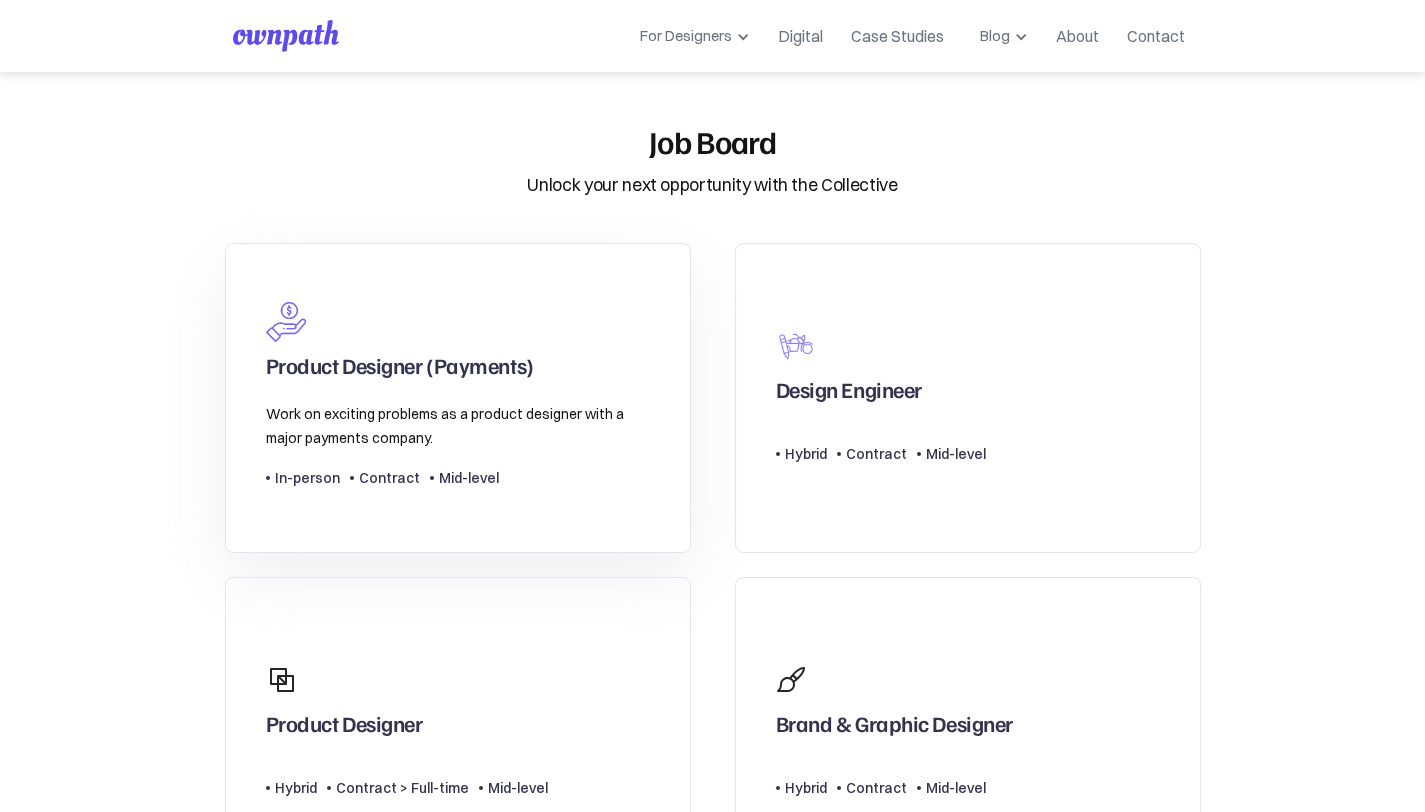 click on "Product Designer (Payments) Work on exciting problems as a product designer with a major payments company. Type Level In-person Contract Mid-level" at bounding box center [458, 398] 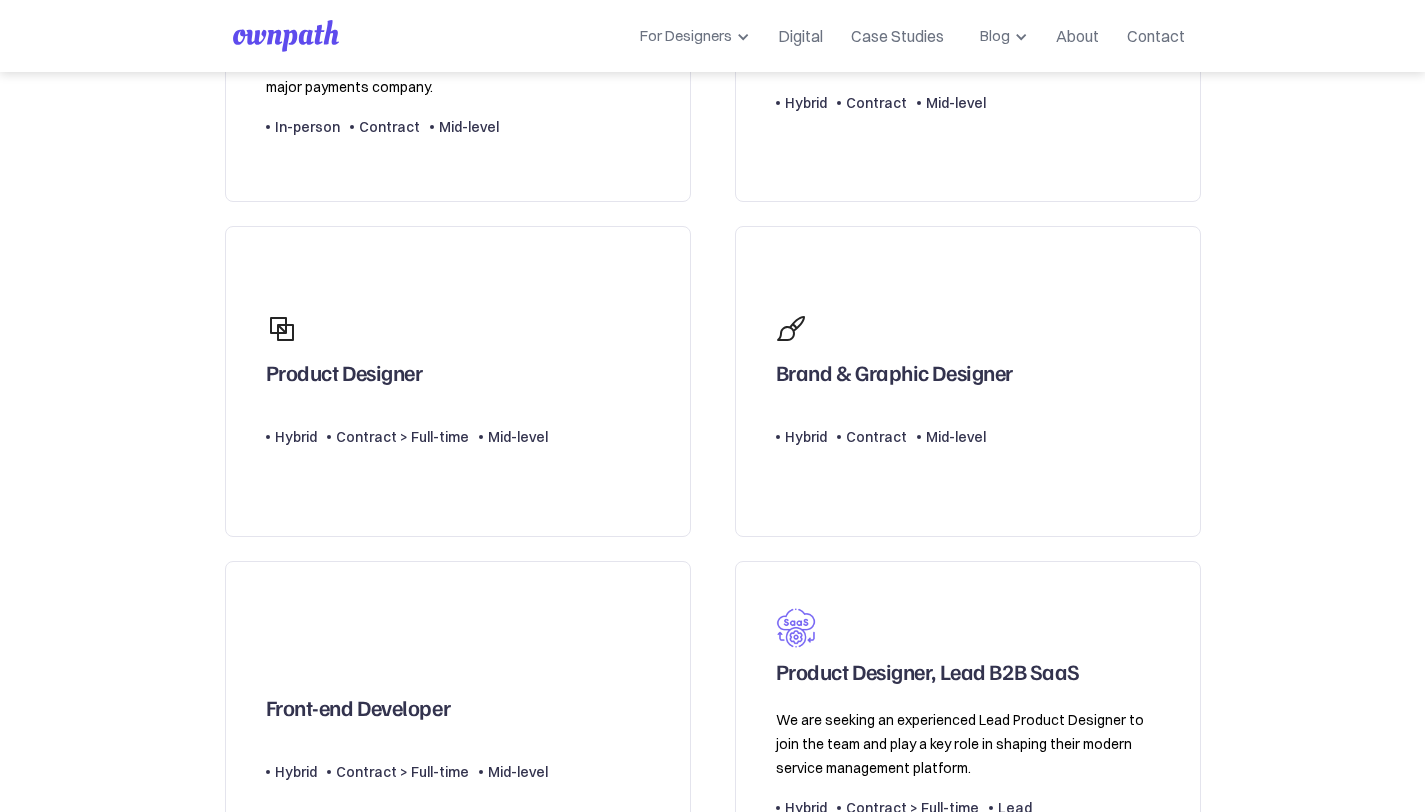 scroll, scrollTop: 500, scrollLeft: 0, axis: vertical 